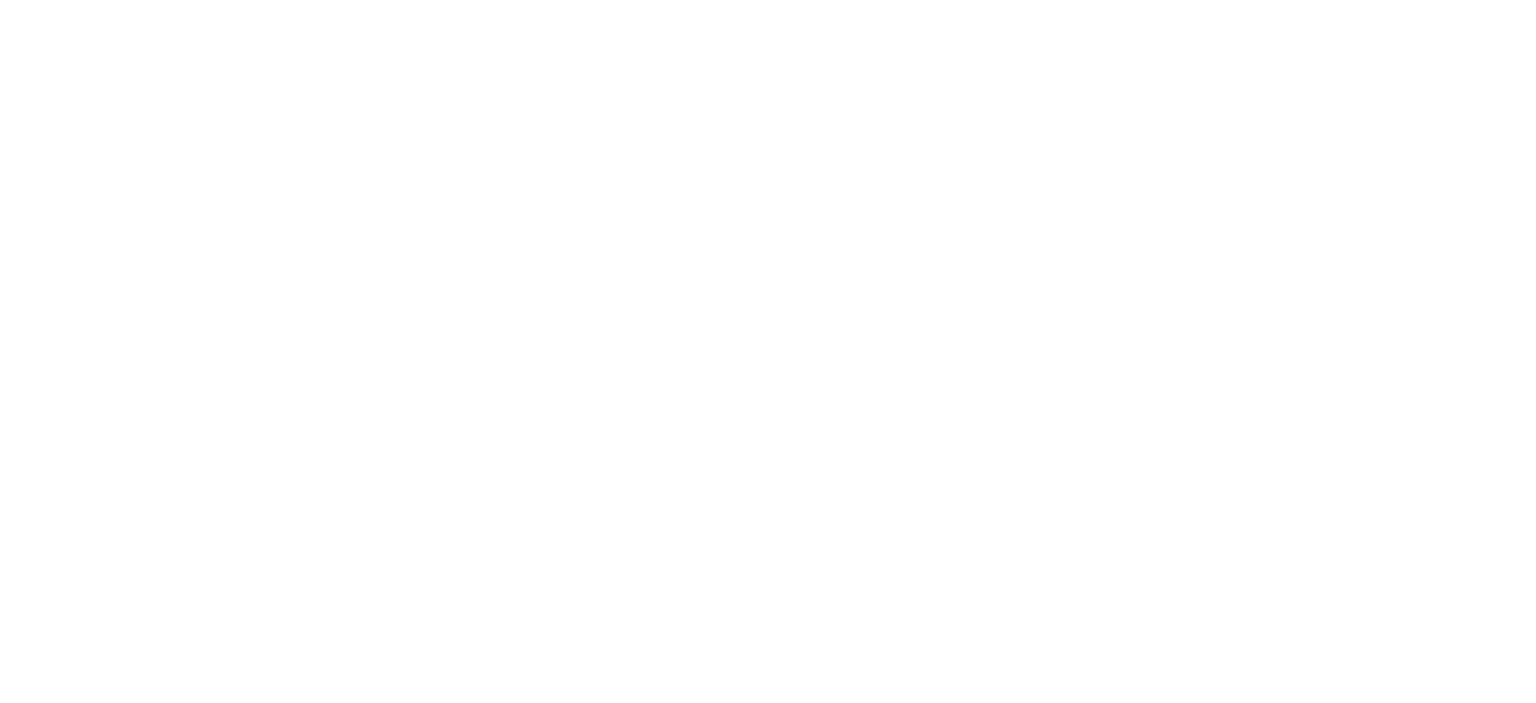 scroll, scrollTop: 0, scrollLeft: 0, axis: both 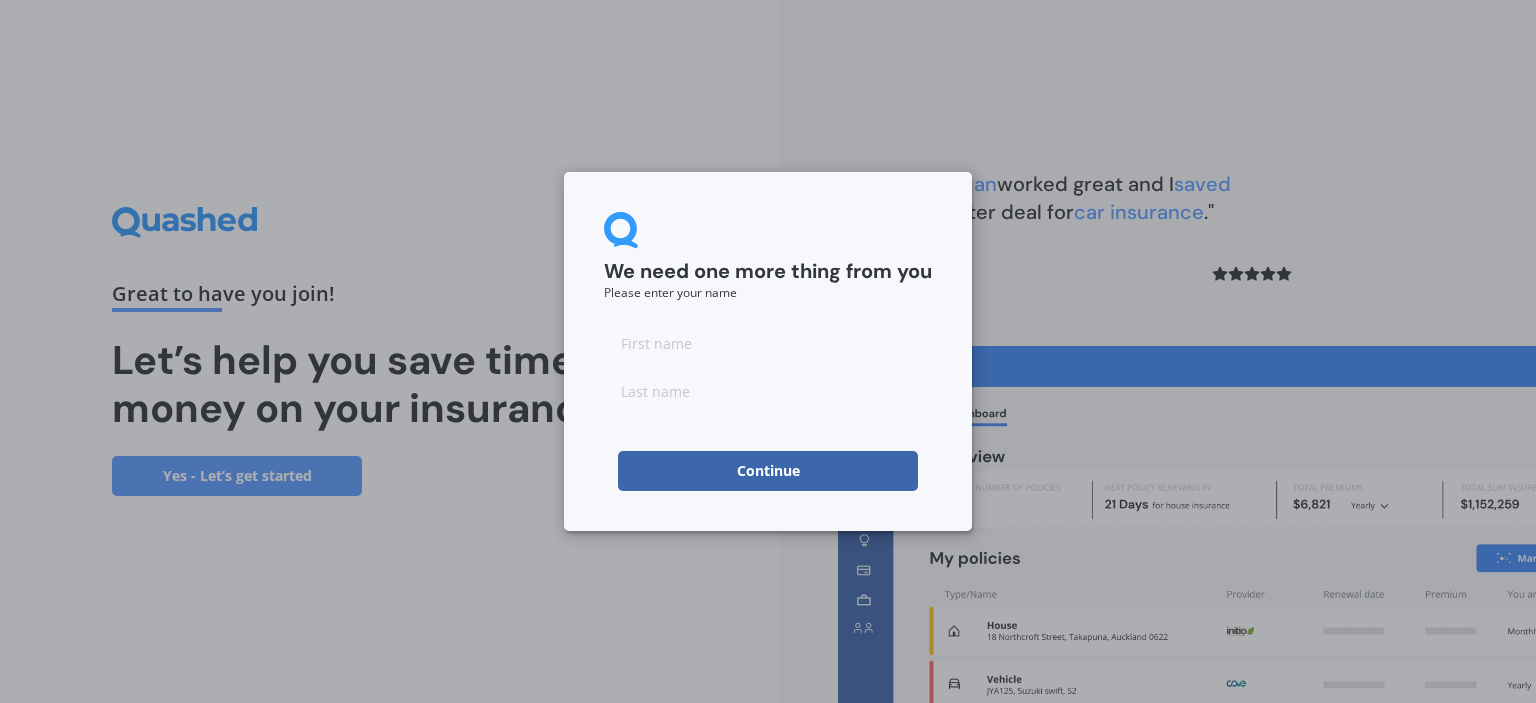 click at bounding box center (768, 343) 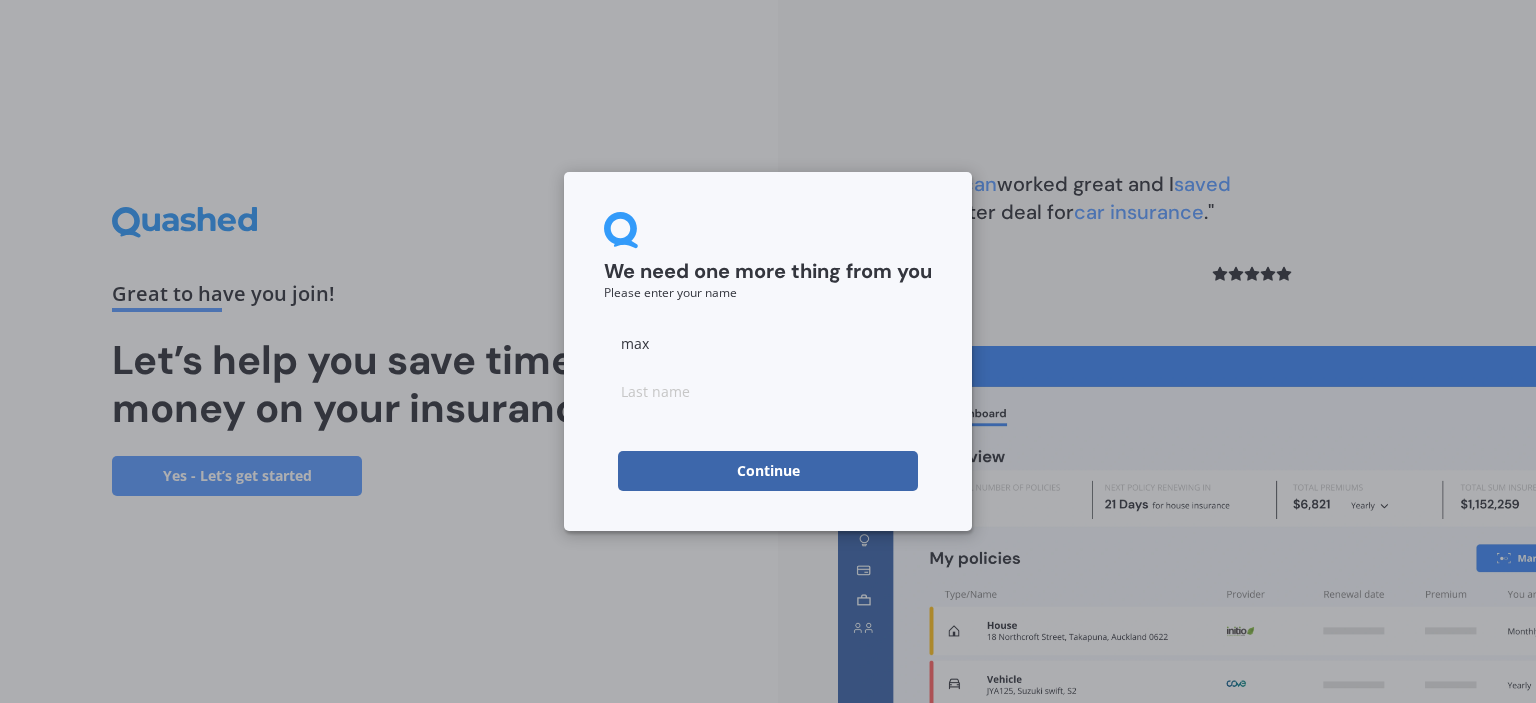 type on "max" 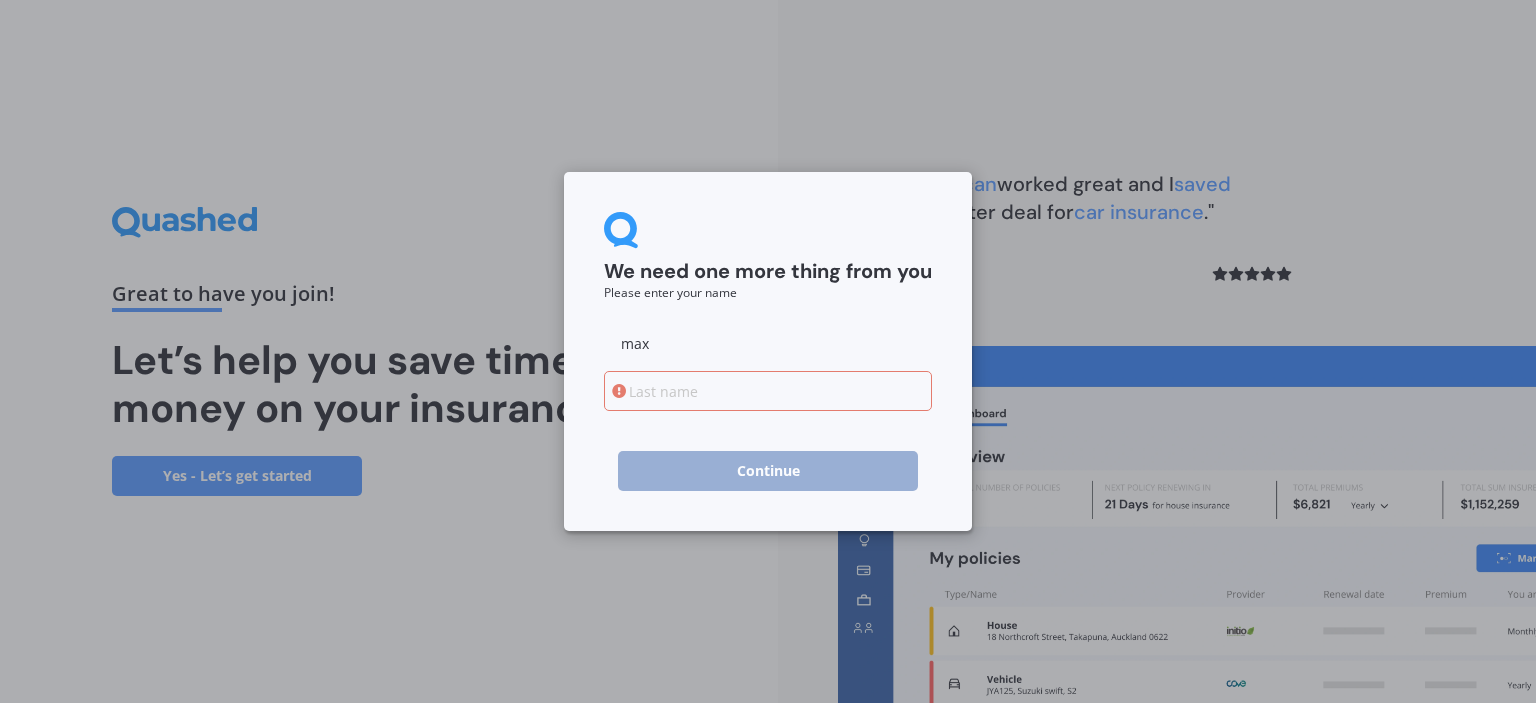click at bounding box center [768, 391] 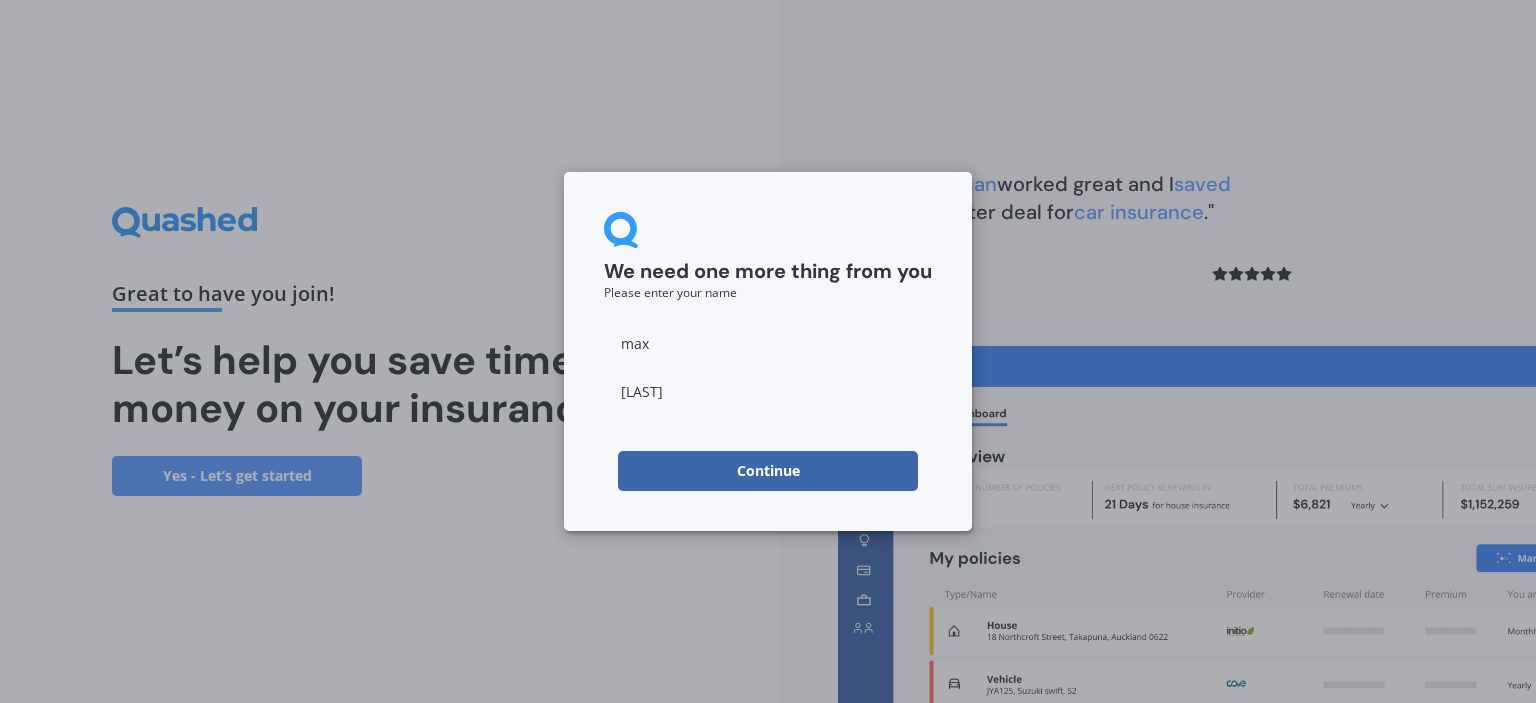 type on "[LAST]" 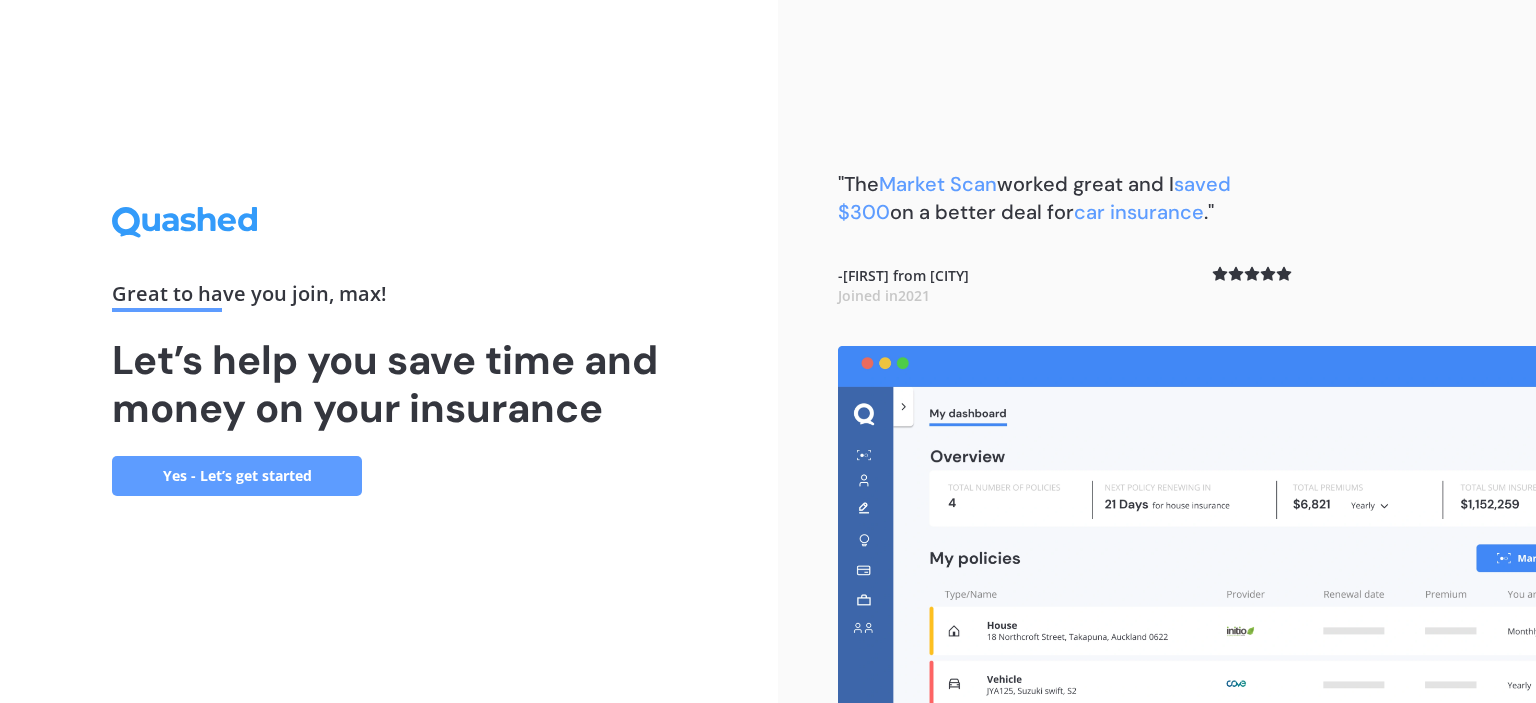 click on "Yes - Let’s get started" at bounding box center [237, 476] 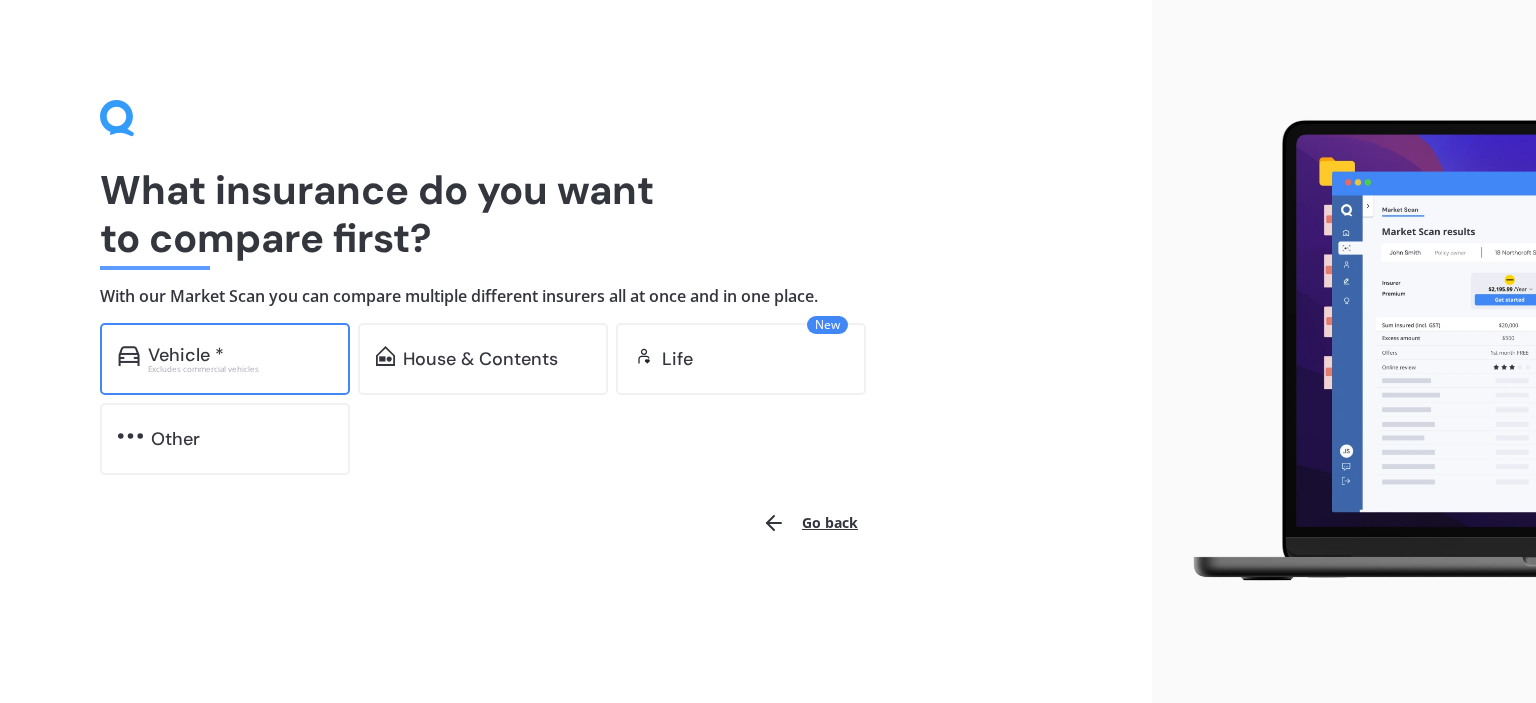 click on "Vehicle *" at bounding box center (186, 355) 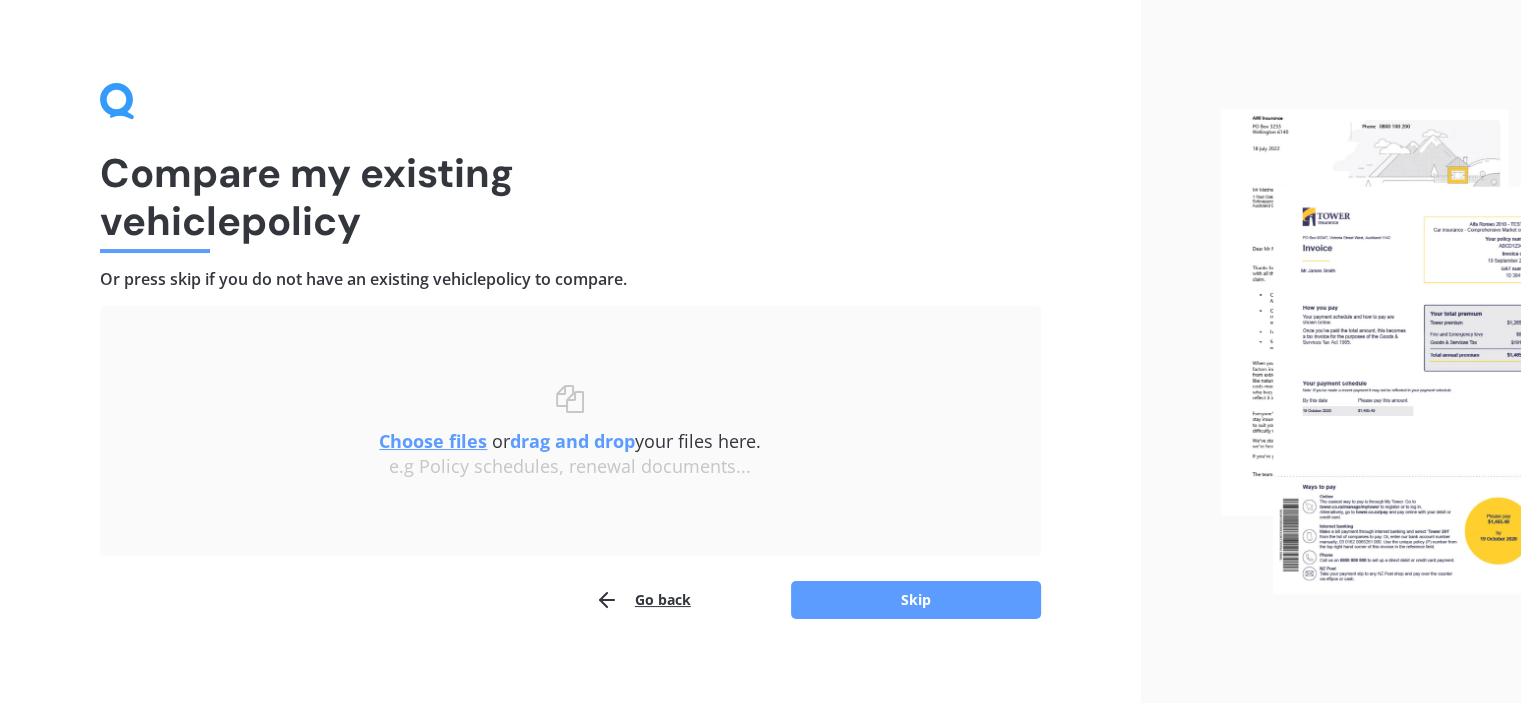 scroll, scrollTop: 33, scrollLeft: 0, axis: vertical 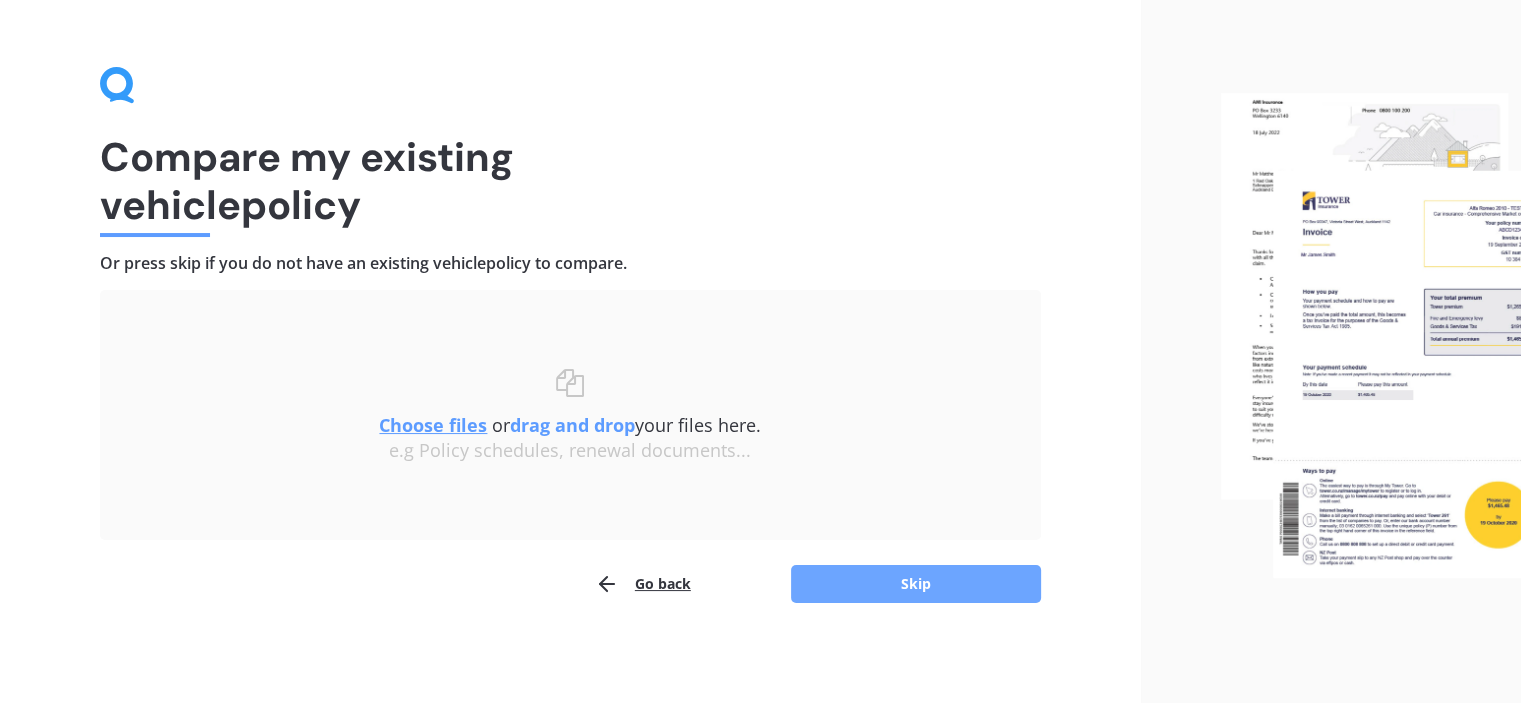 click on "Skip" at bounding box center [916, 584] 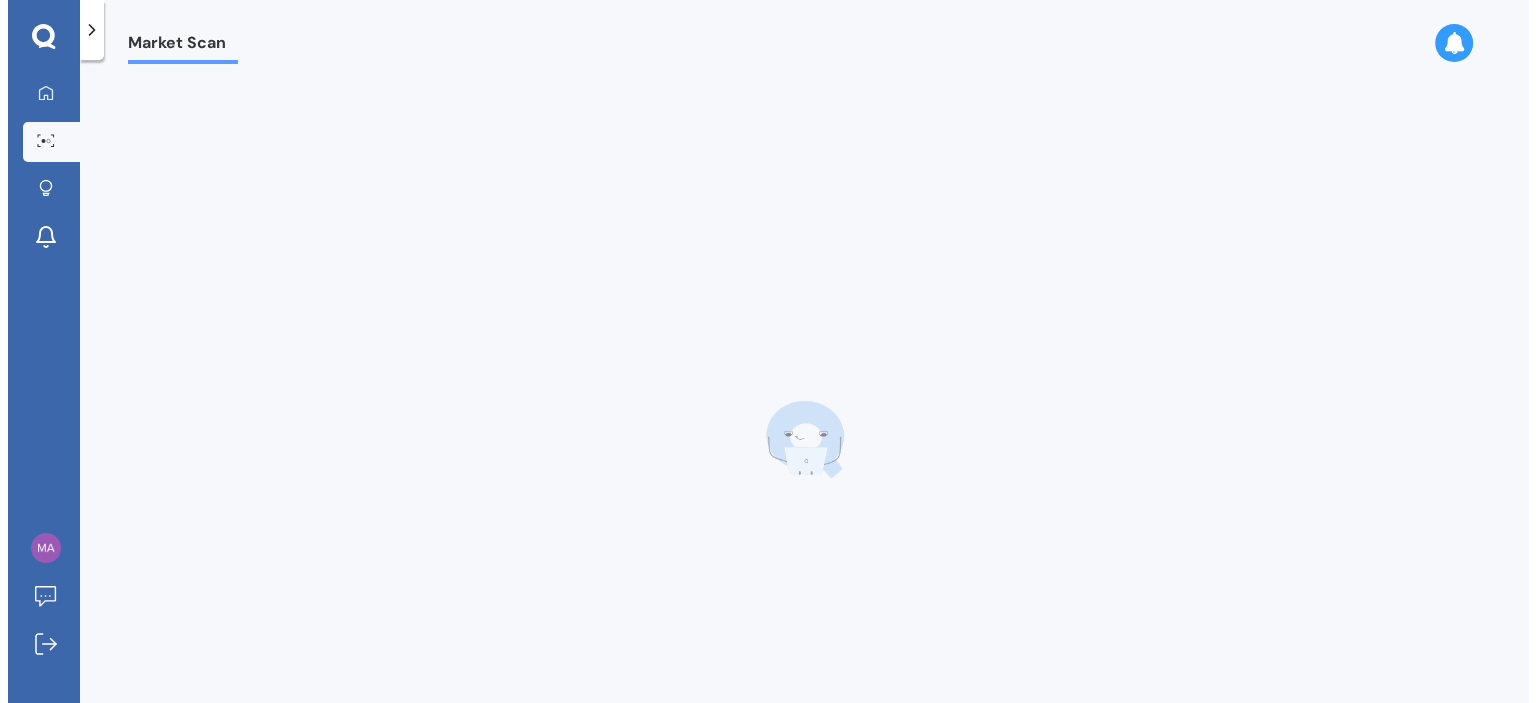 scroll, scrollTop: 0, scrollLeft: 0, axis: both 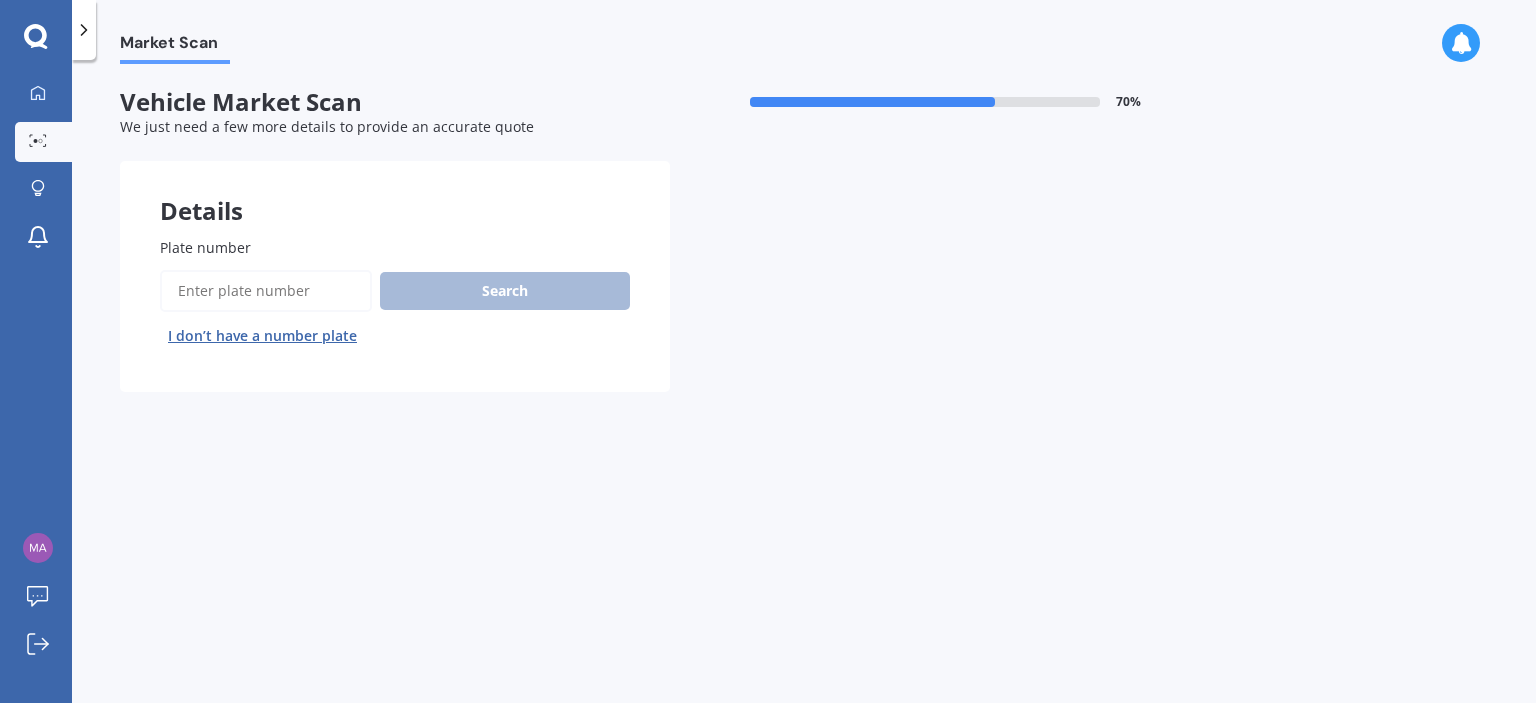 click on "Plate number" at bounding box center (266, 291) 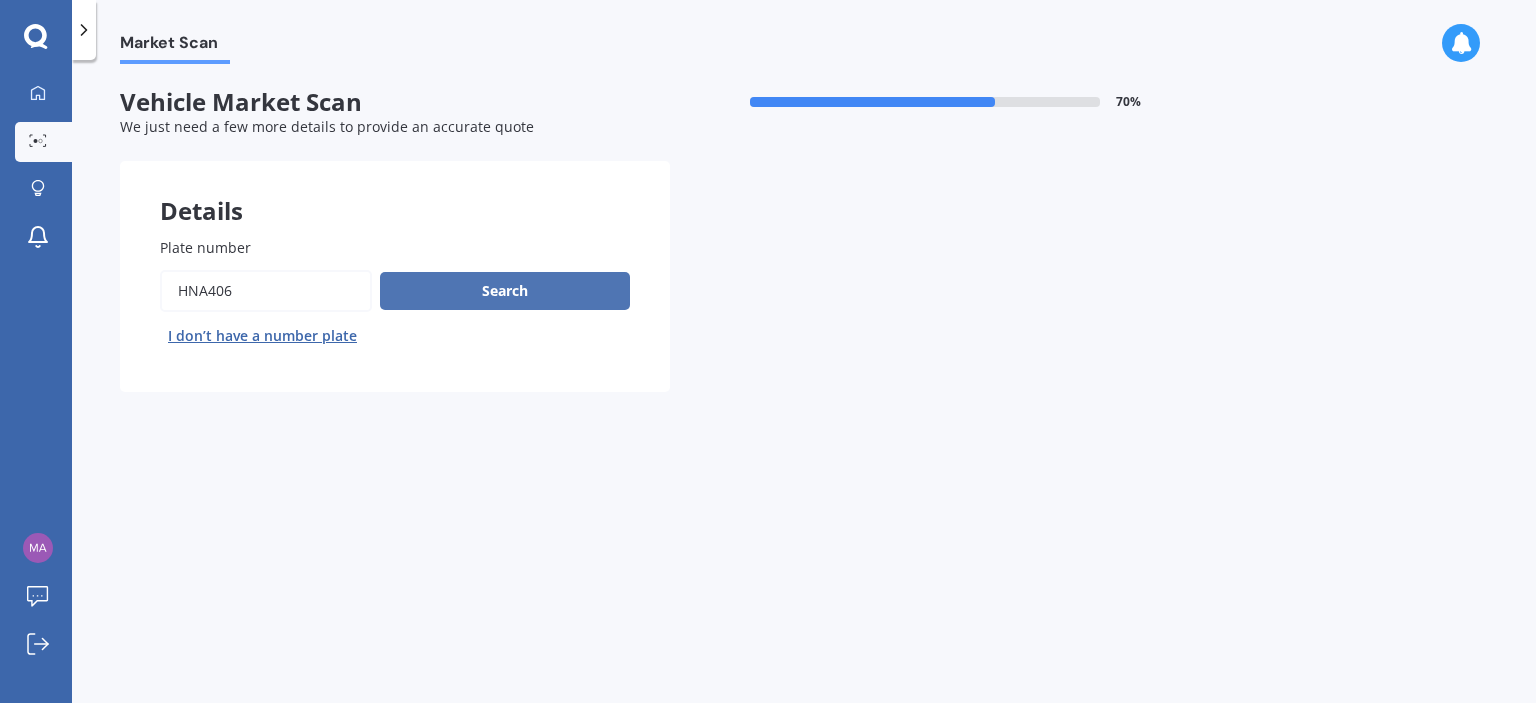 type on "hna406" 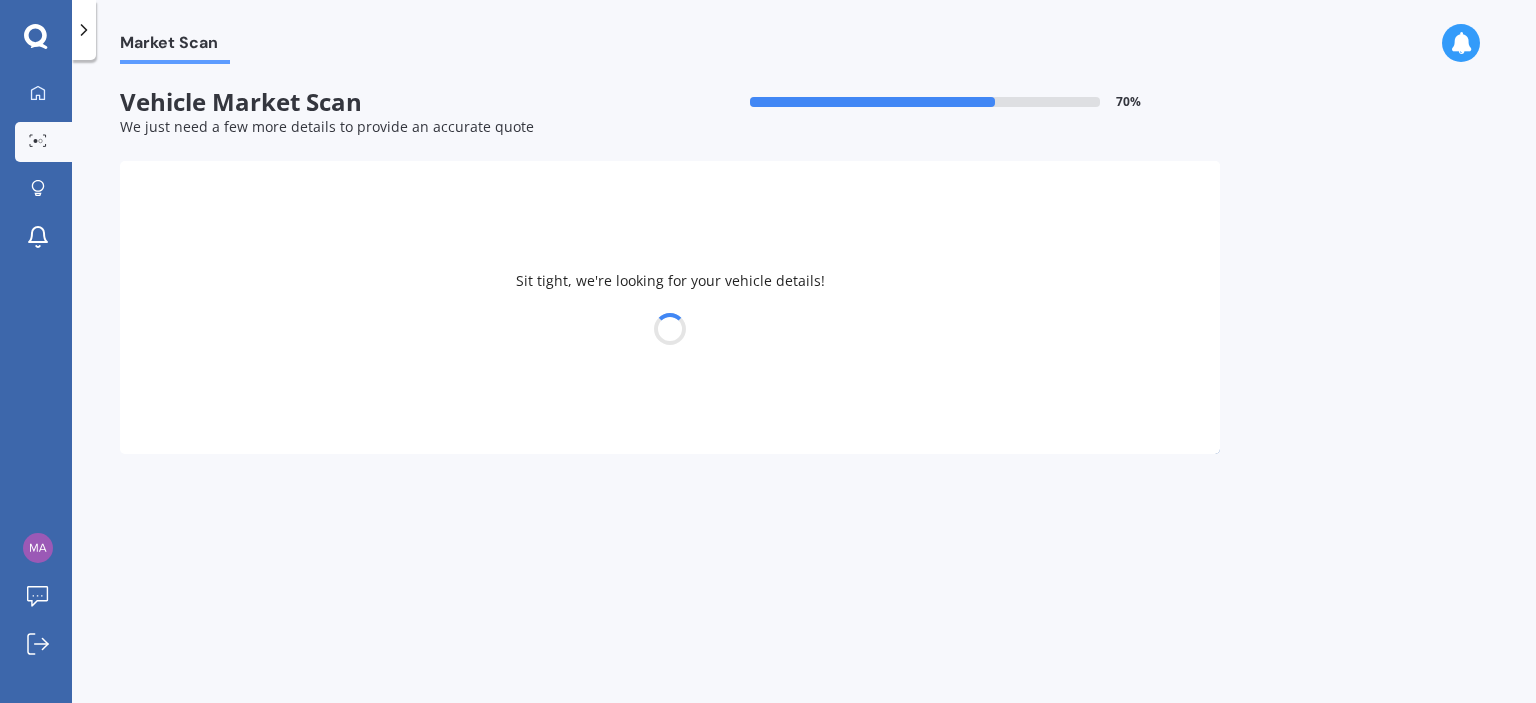 select on "HONDA" 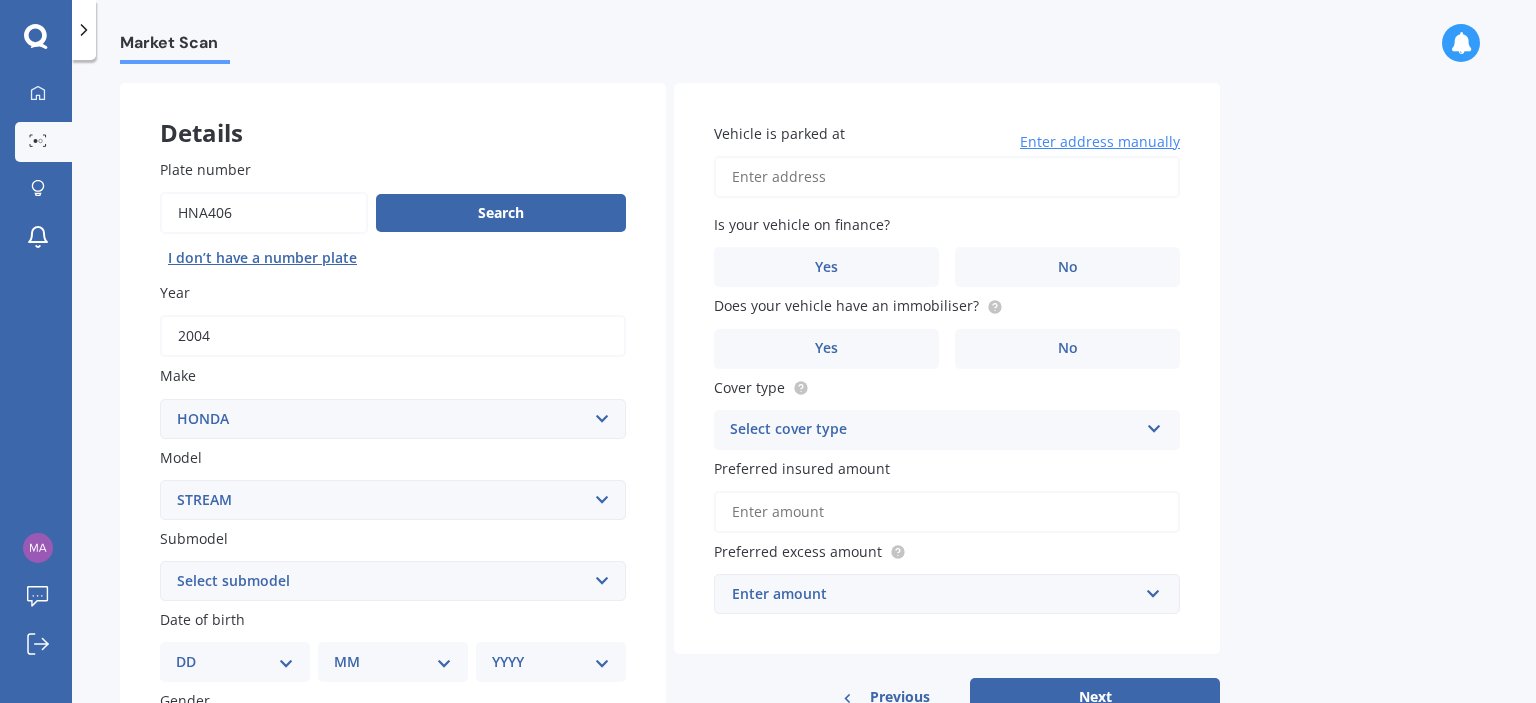 scroll, scrollTop: 200, scrollLeft: 0, axis: vertical 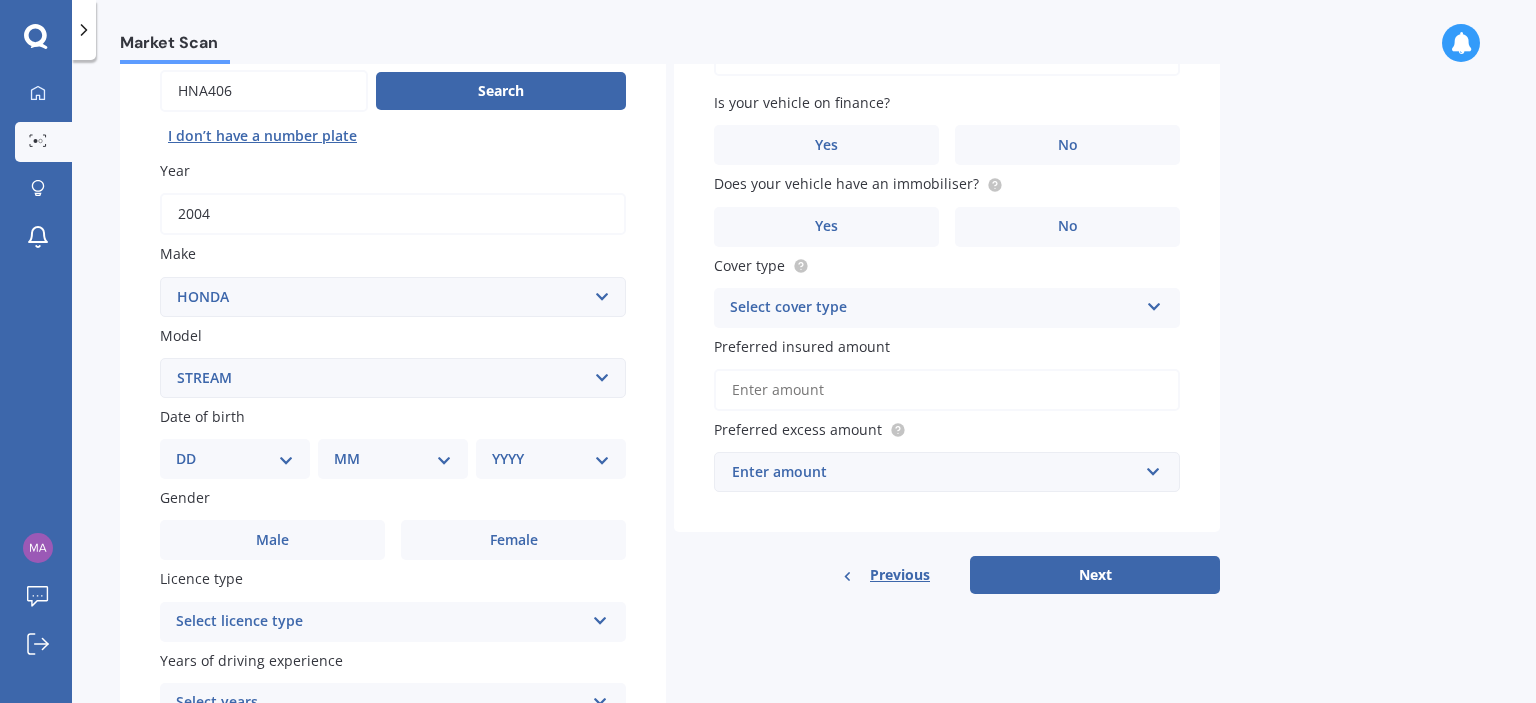 click on "DD 01 02 03 04 05 06 07 08 09 10 11 12 13 14 15 16 17 18 19 20 21 22 23 24 25 26 27 28 29 30 31" at bounding box center (235, 459) 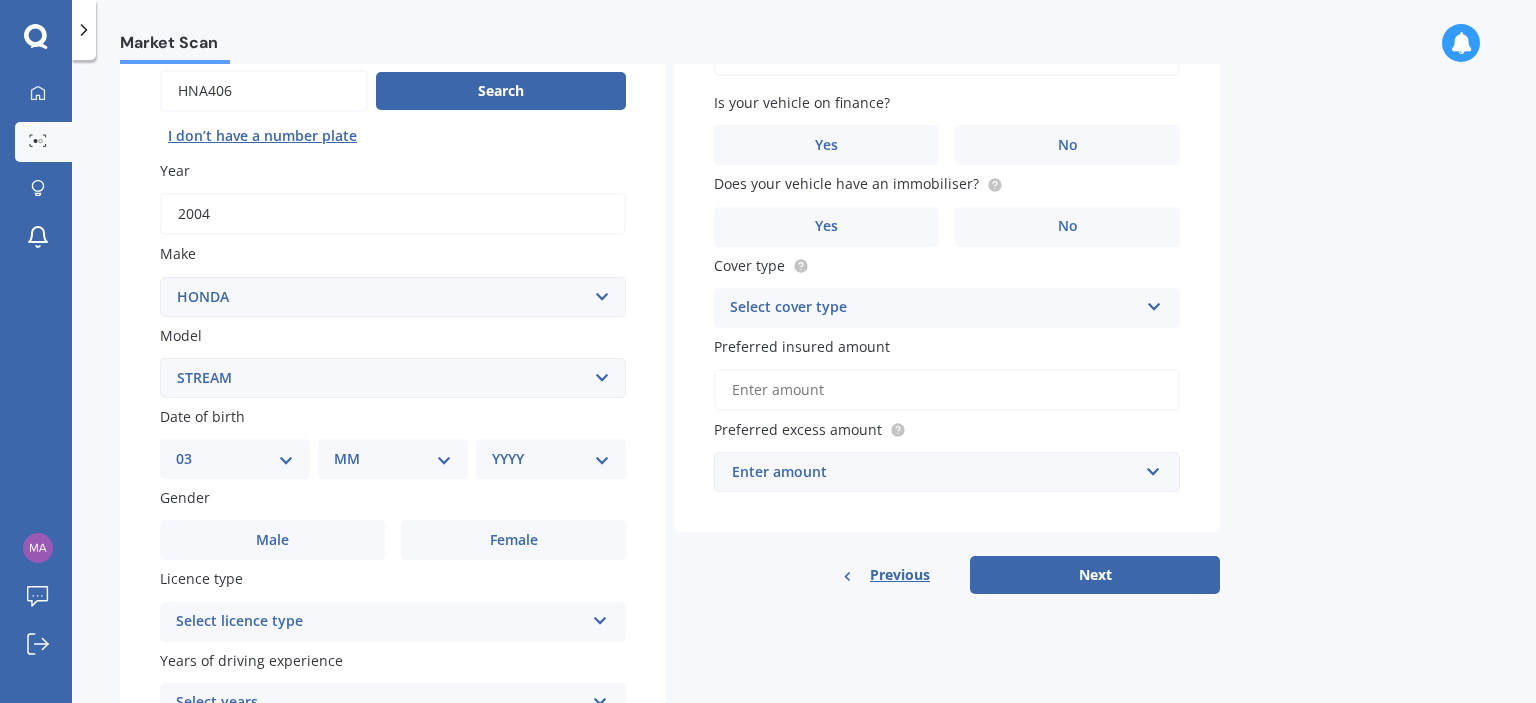 click on "DD 01 02 03 04 05 06 07 08 09 10 11 12 13 14 15 16 17 18 19 20 21 22 23 24 25 26 27 28 29 30 31" at bounding box center (235, 459) 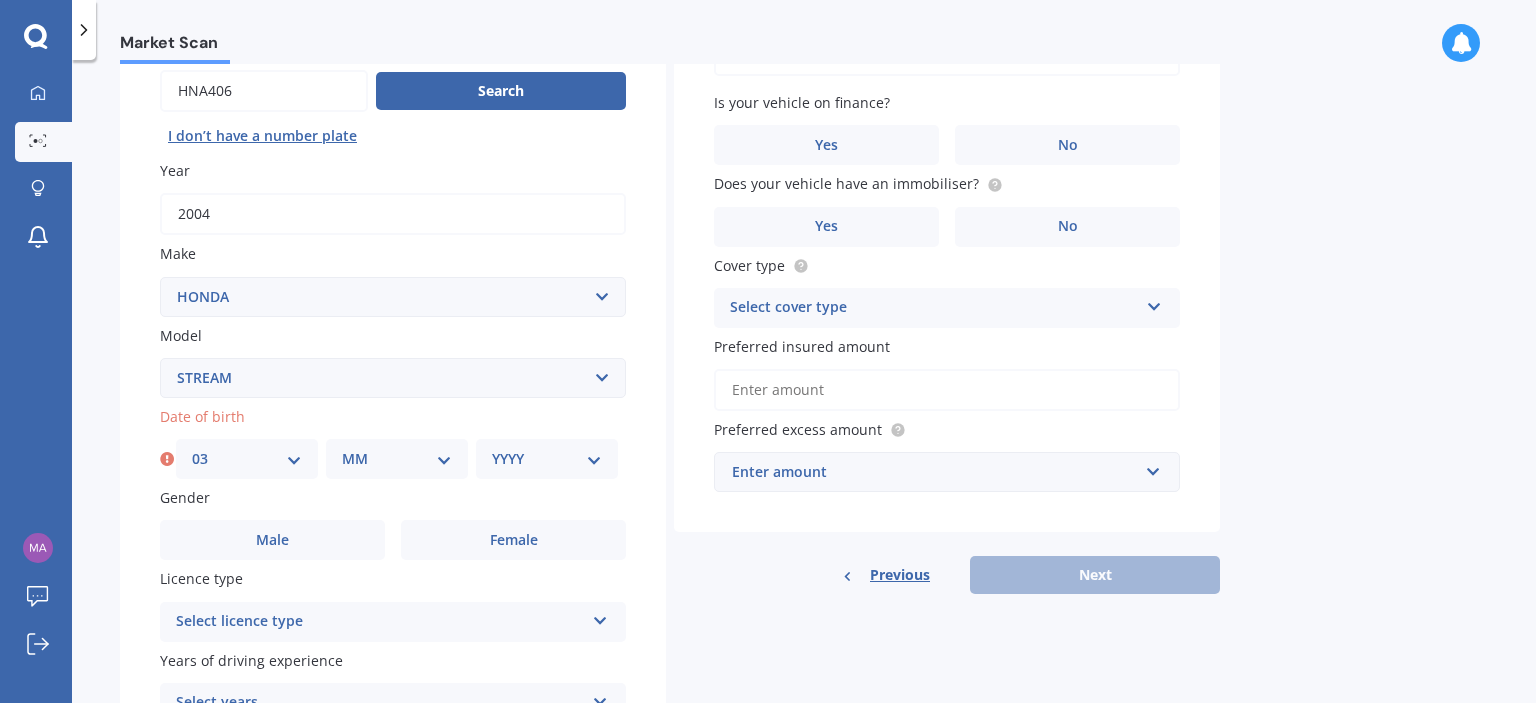 click on "MM 01 02 03 04 05 06 07 08 09 10 11 12" at bounding box center [397, 459] 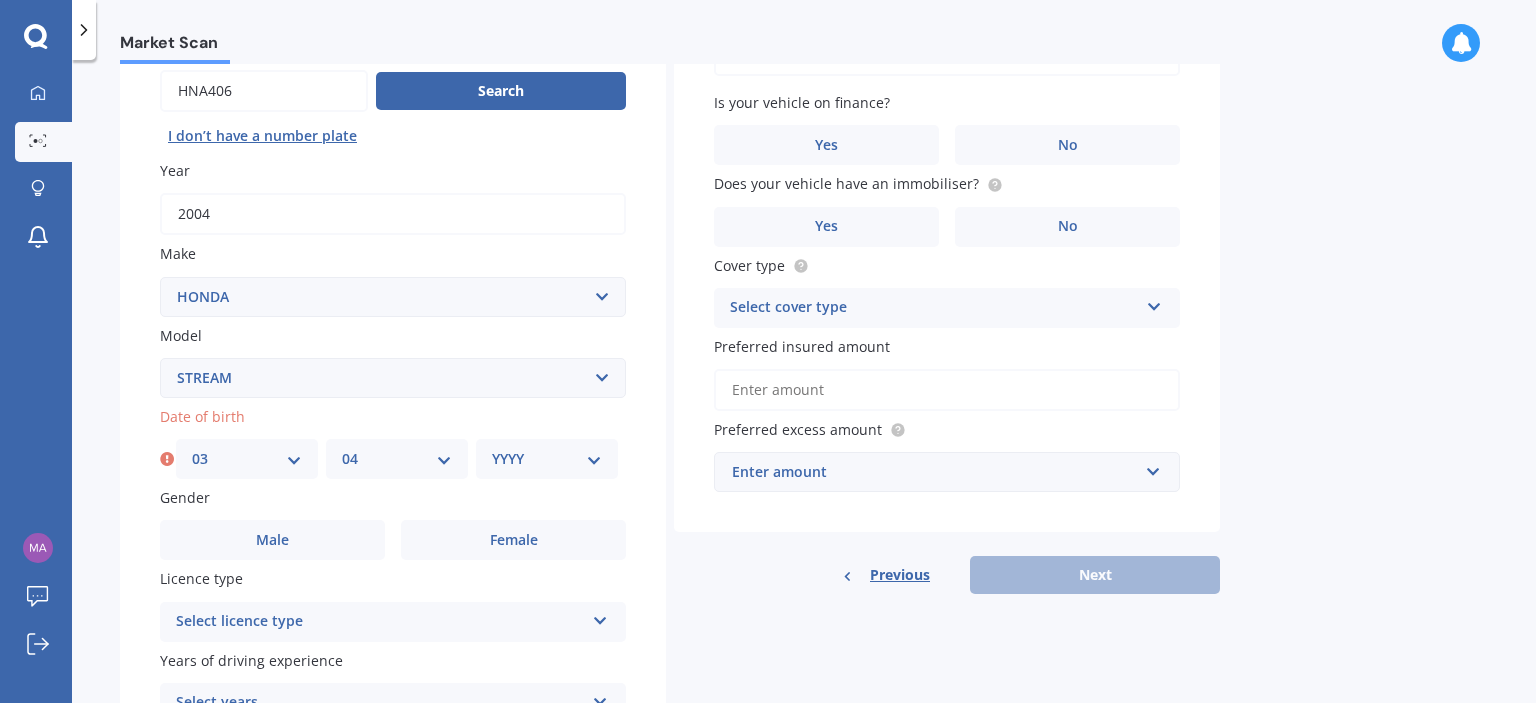 click on "MM 01 02 03 04 05 06 07 08 09 10 11 12" at bounding box center (397, 459) 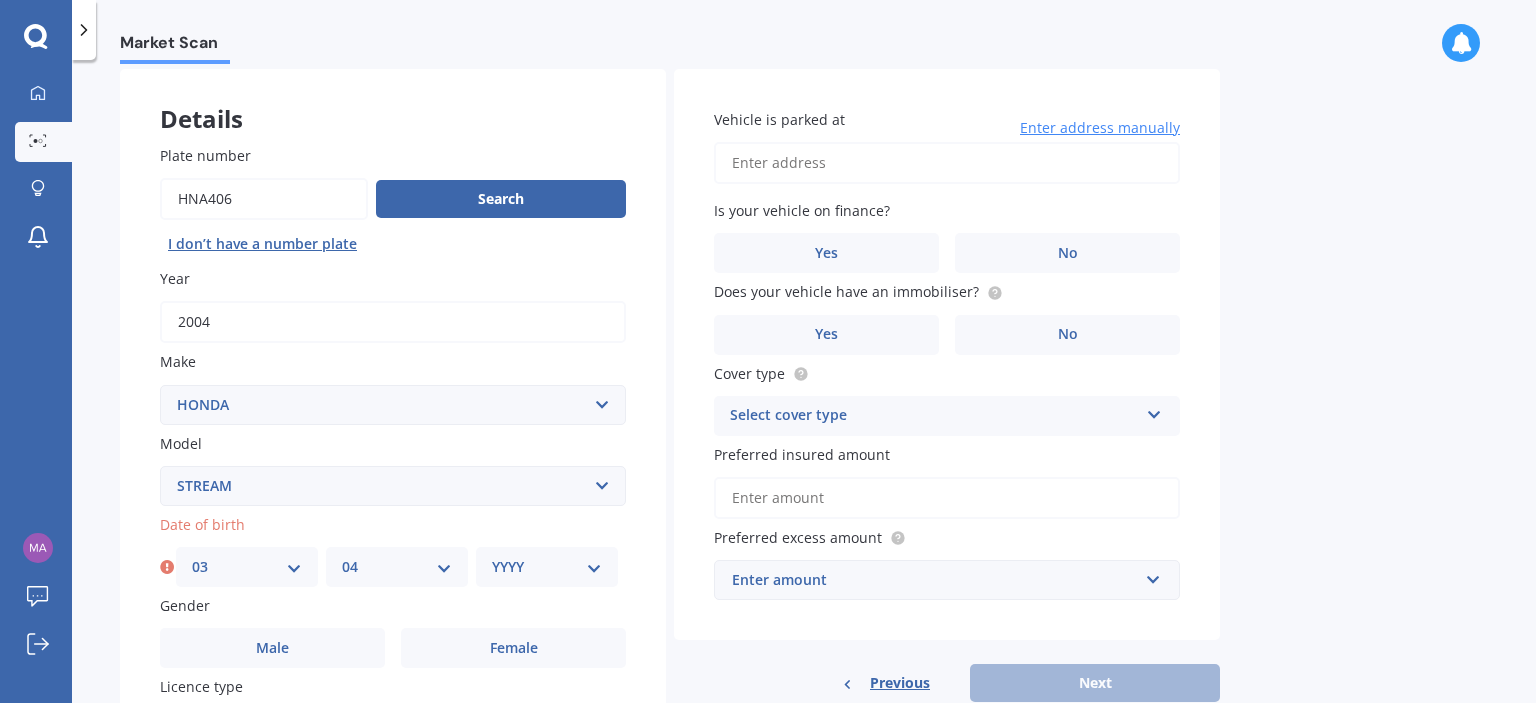 scroll, scrollTop: 200, scrollLeft: 0, axis: vertical 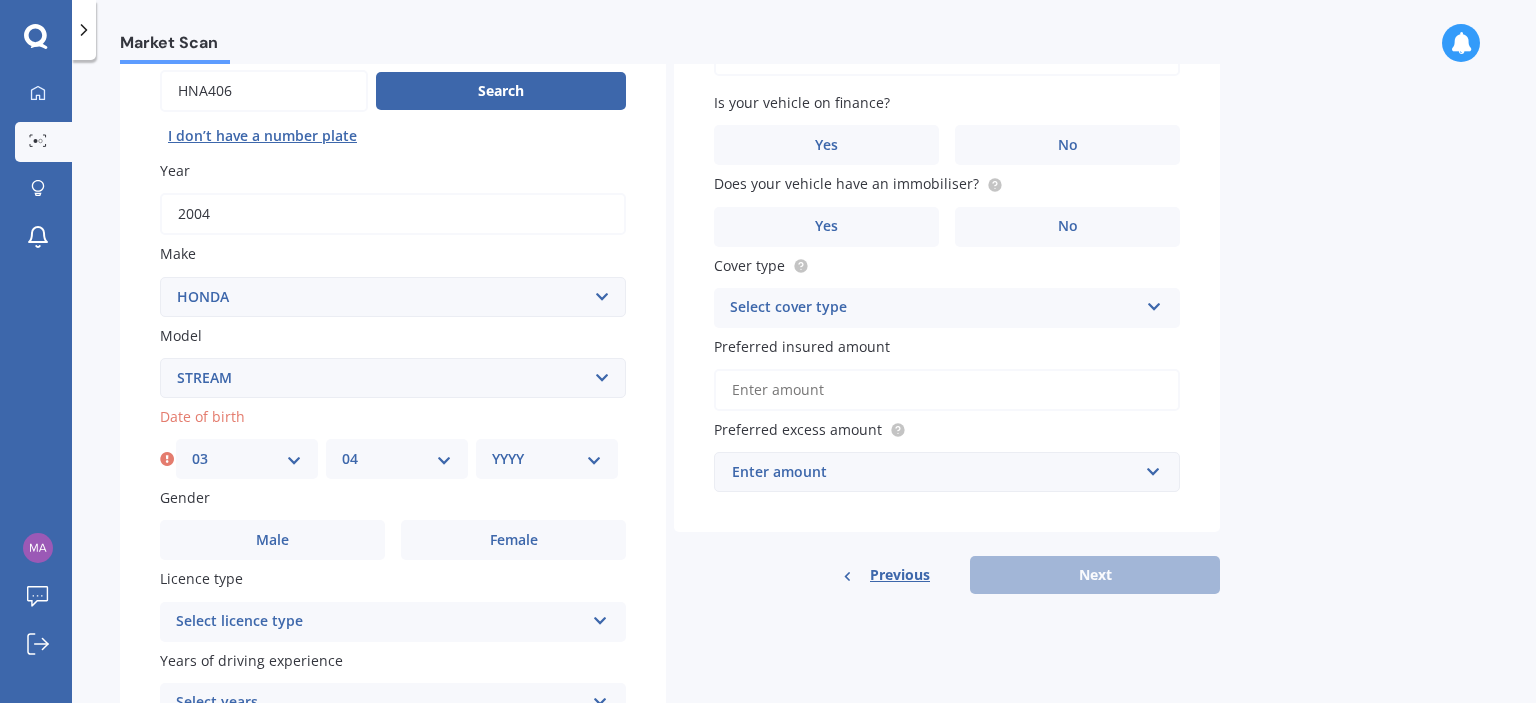 click on "YYYY 2025 2024 2023 2022 2021 2020 2019 2018 2017 2016 2015 2014 2013 2012 2011 2010 2009 2008 2007 2006 2005 2004 2003 2002 2001 2000 1999 1998 1997 1996 1995 1994 1993 1992 1991 1990 1989 1988 1987 1986 1985 1984 1983 1982 1981 1980 1979 1978 1977 1976 1975 1974 1973 1972 1971 1970 1969 1968 1967 1966 1965 1964 1963 1962 1961 1960 1959 1958 1957 1956 1955 1954 1953 1952 1951 1950 1949 1948 1947 1946 1945 1944 1943 1942 1941 1940 1939 1938 1937 1936 1935 1934 1933 1932 1931 1930 1929 1928 1927 1926" at bounding box center [547, 459] 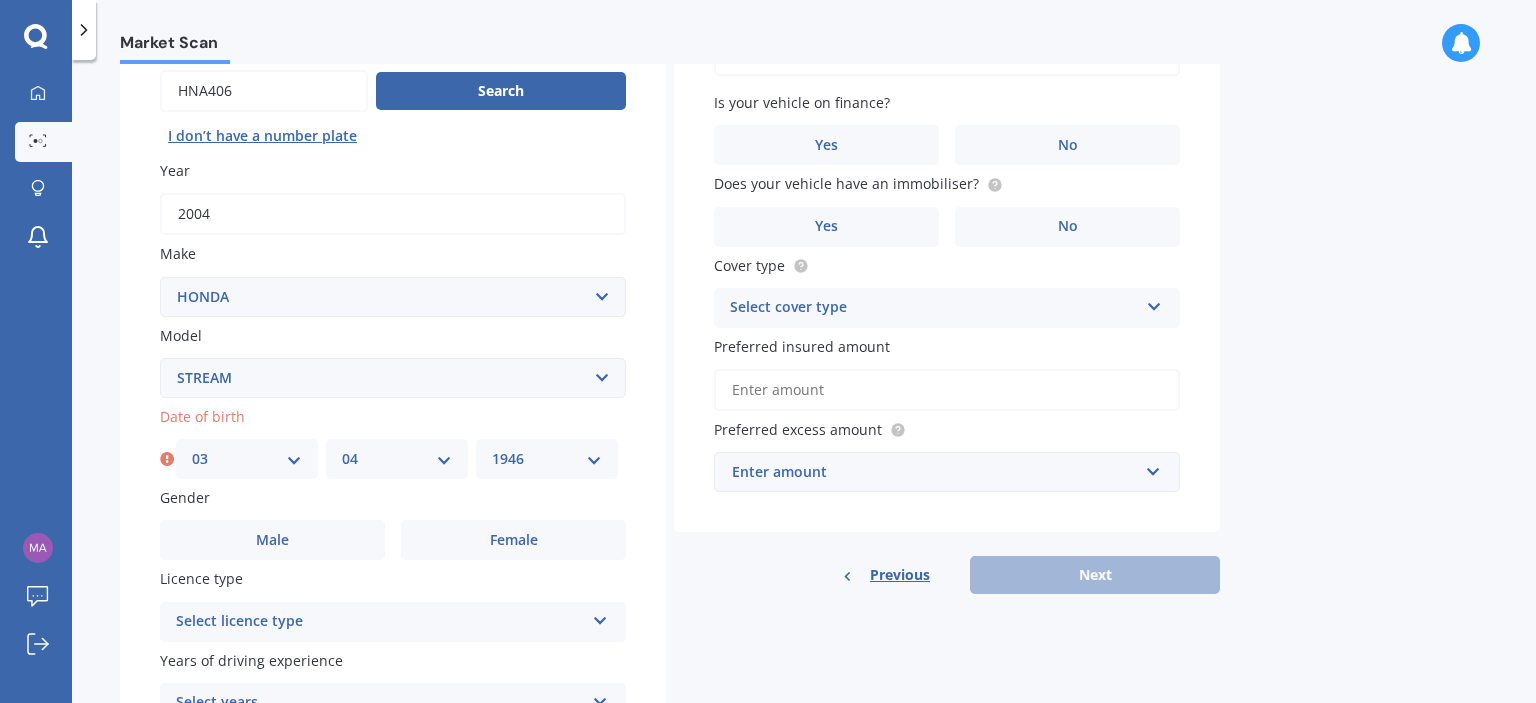 click on "YYYY 2025 2024 2023 2022 2021 2020 2019 2018 2017 2016 2015 2014 2013 2012 2011 2010 2009 2008 2007 2006 2005 2004 2003 2002 2001 2000 1999 1998 1997 1996 1995 1994 1993 1992 1991 1990 1989 1988 1987 1986 1985 1984 1983 1982 1981 1980 1979 1978 1977 1976 1975 1974 1973 1972 1971 1970 1969 1968 1967 1966 1965 1964 1963 1962 1961 1960 1959 1958 1957 1956 1955 1954 1953 1952 1951 1950 1949 1948 1947 1946 1945 1944 1943 1942 1941 1940 1939 1938 1937 1936 1935 1934 1933 1932 1931 1930 1929 1928 1927 1926" at bounding box center (547, 459) 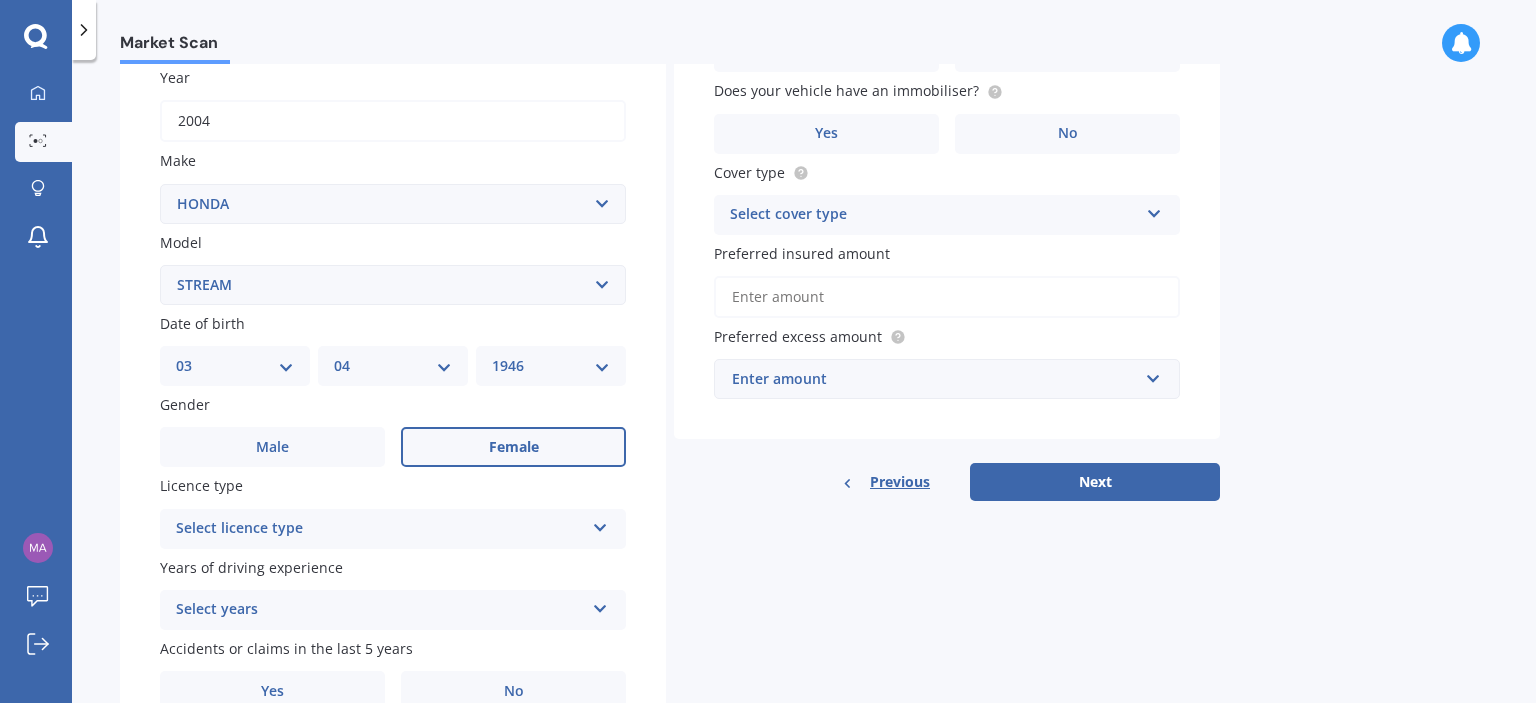 scroll, scrollTop: 392, scrollLeft: 0, axis: vertical 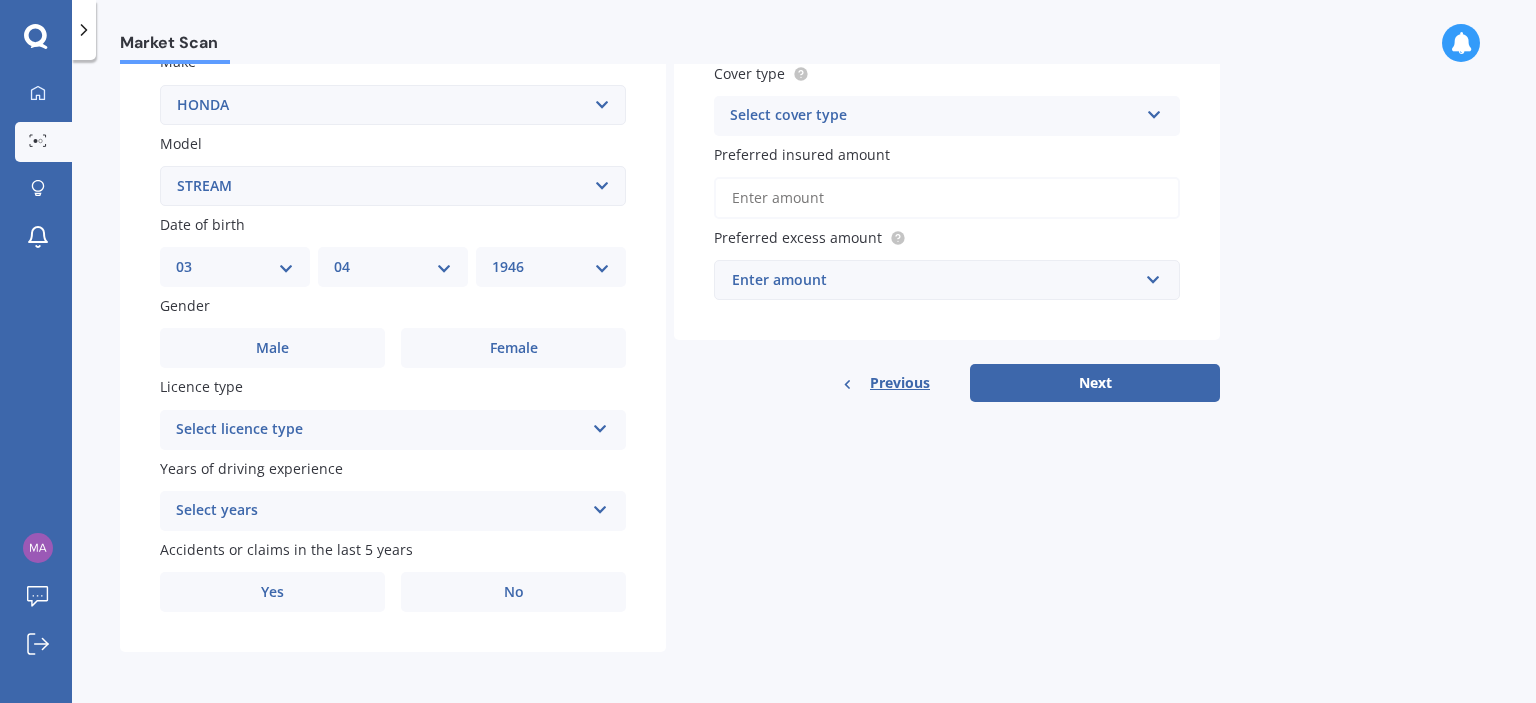 click at bounding box center [600, 425] 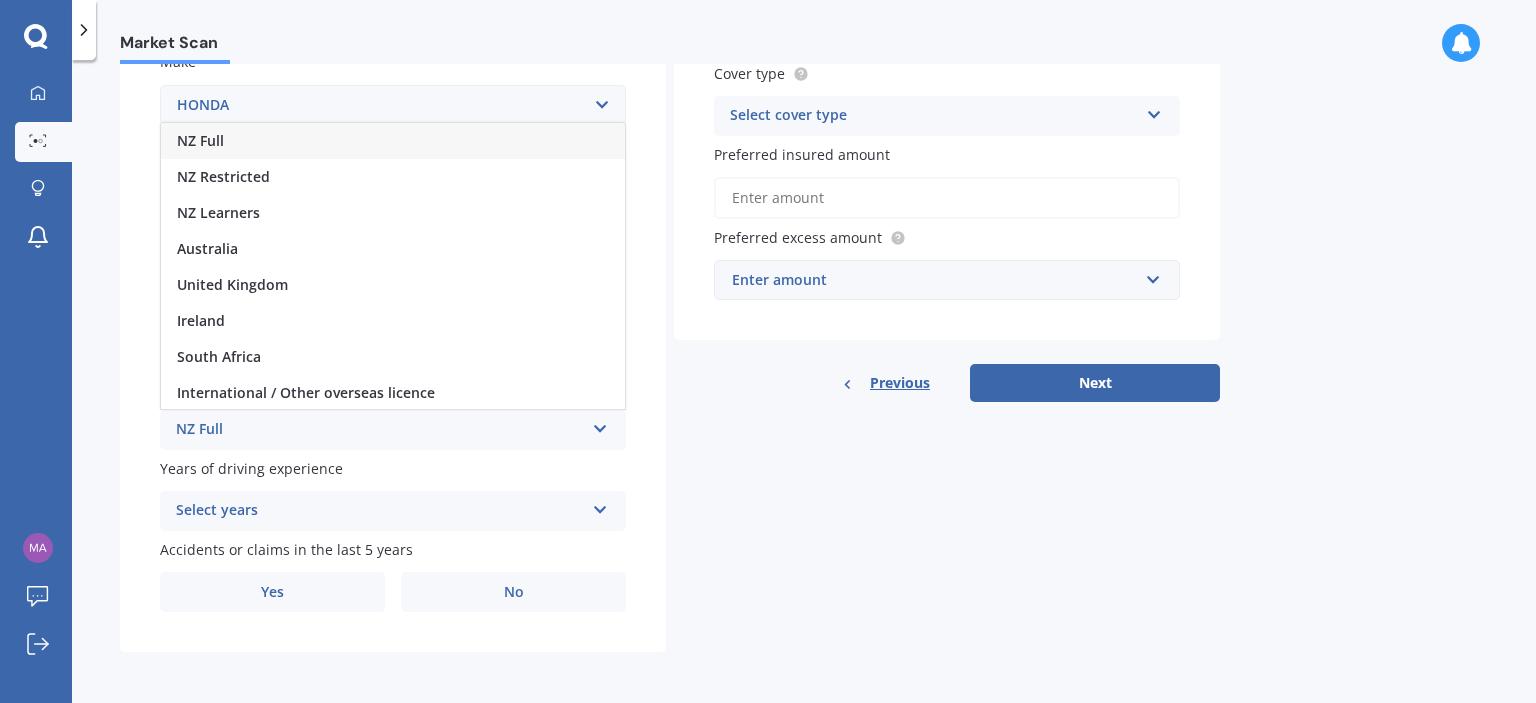 click on "NZ Full" at bounding box center (200, 140) 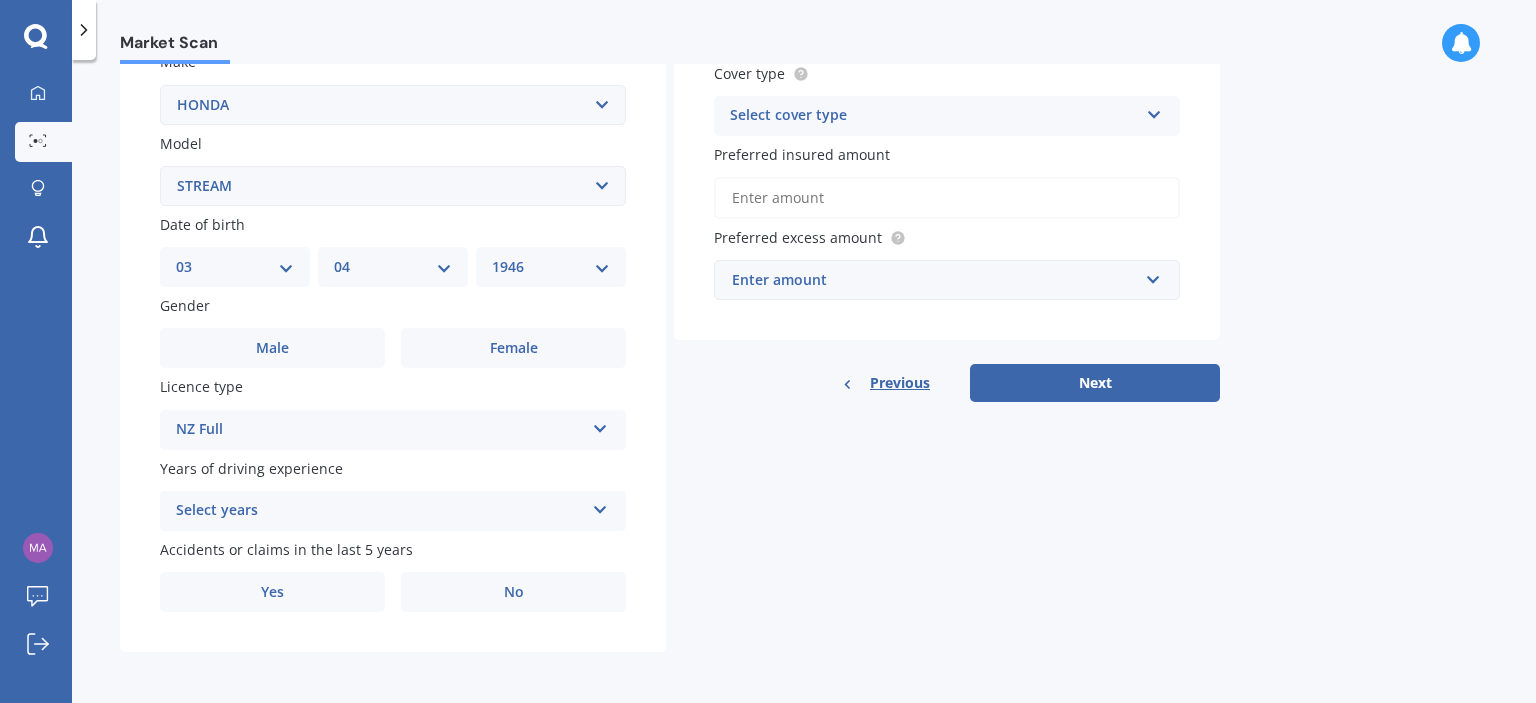 click at bounding box center (600, 506) 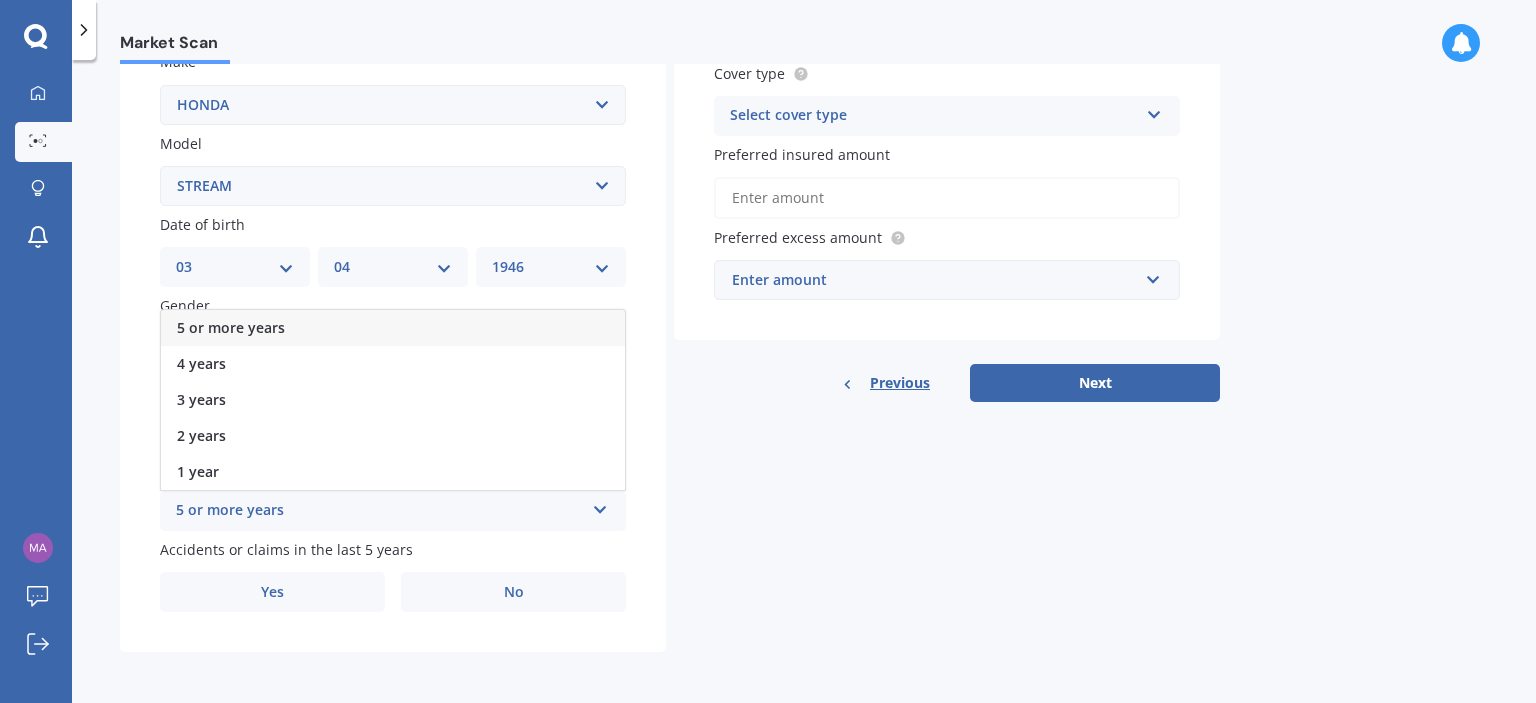 click on "5 or more years" at bounding box center [231, 327] 